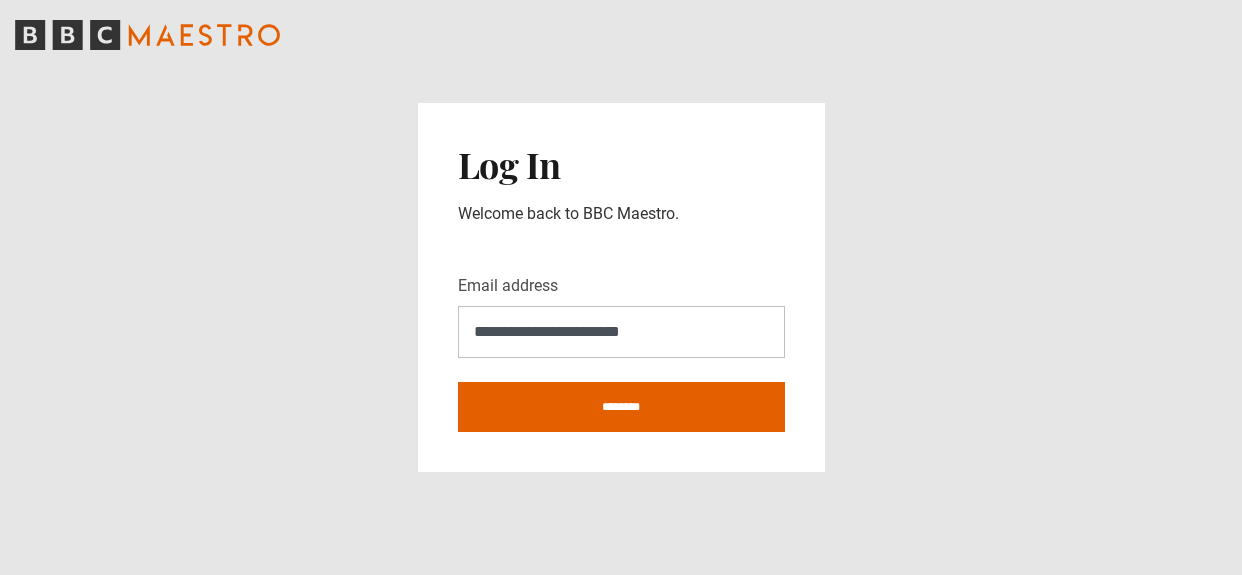scroll, scrollTop: 0, scrollLeft: 0, axis: both 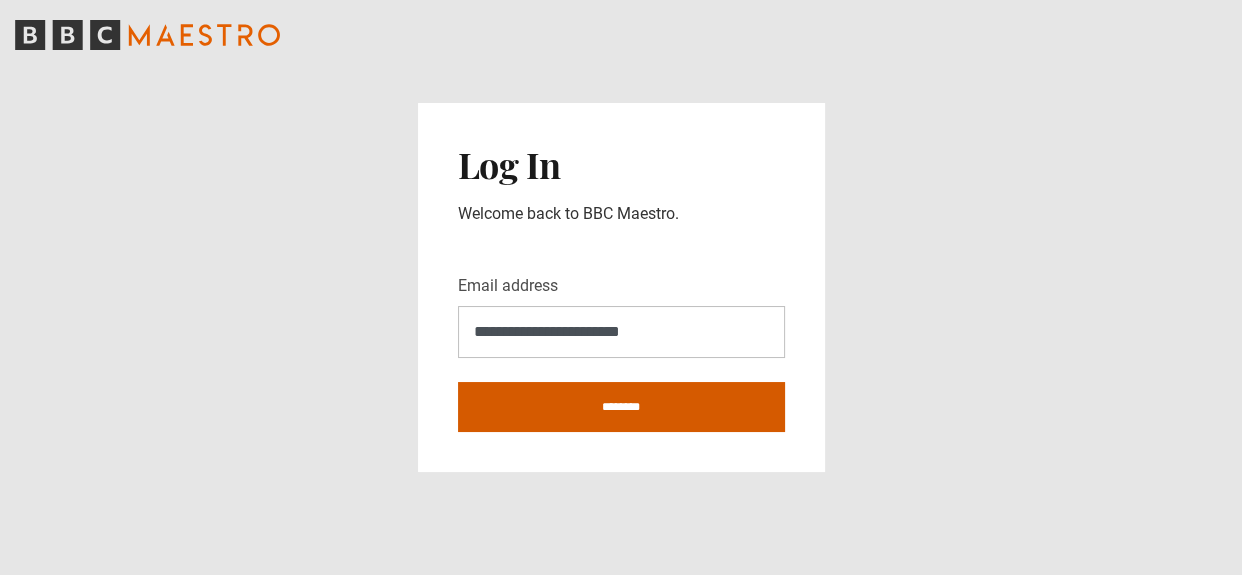 click on "********" at bounding box center (621, 407) 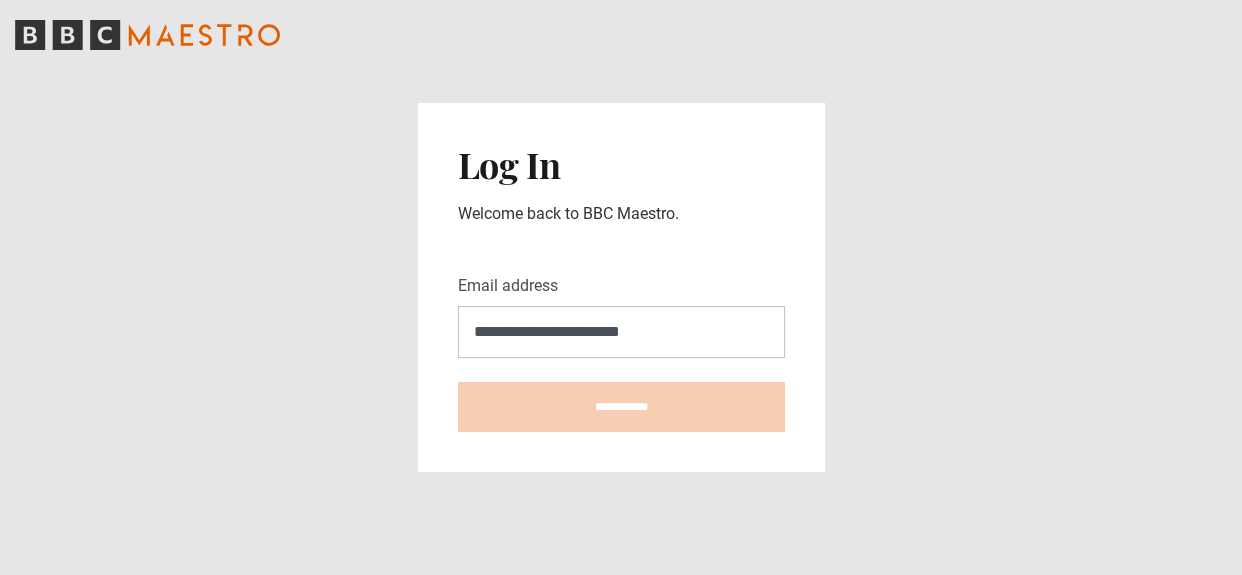 type on "**********" 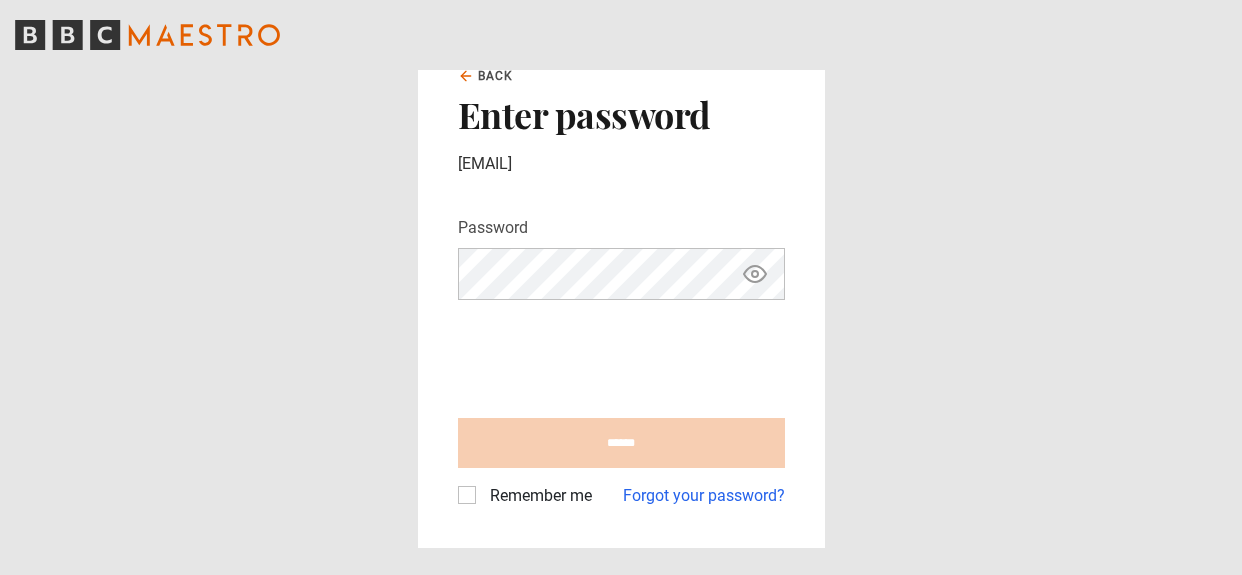 scroll, scrollTop: 0, scrollLeft: 0, axis: both 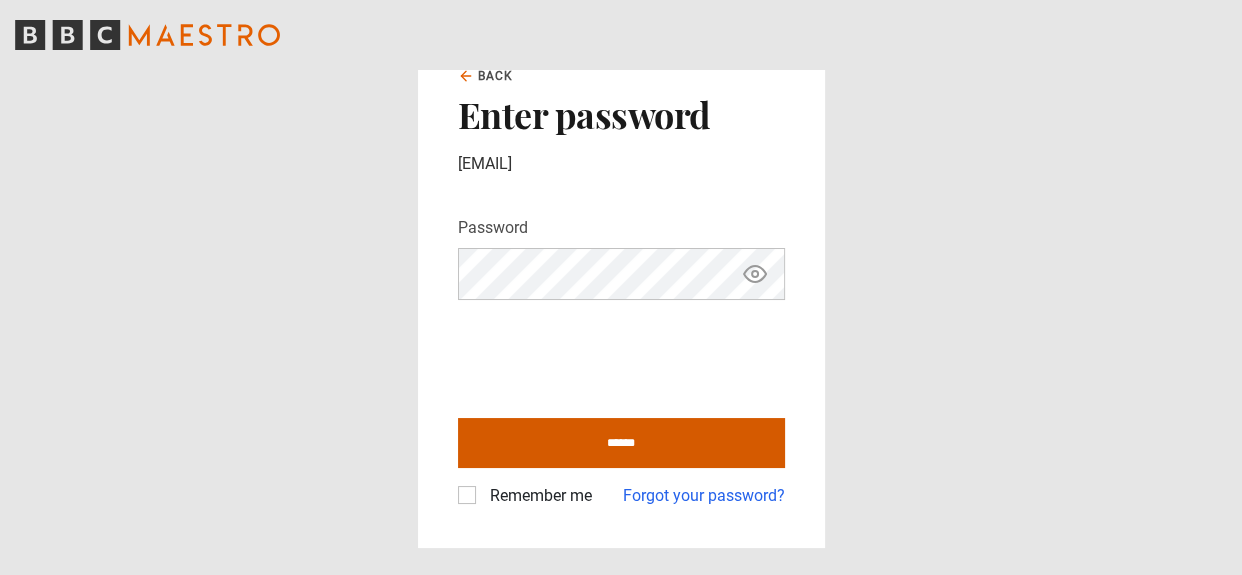 click on "Back
Enter password
evasotoperez@hotmail.com
Password
Your password is hidden
******
Remember me
Forgot your password?" at bounding box center (621, 287) 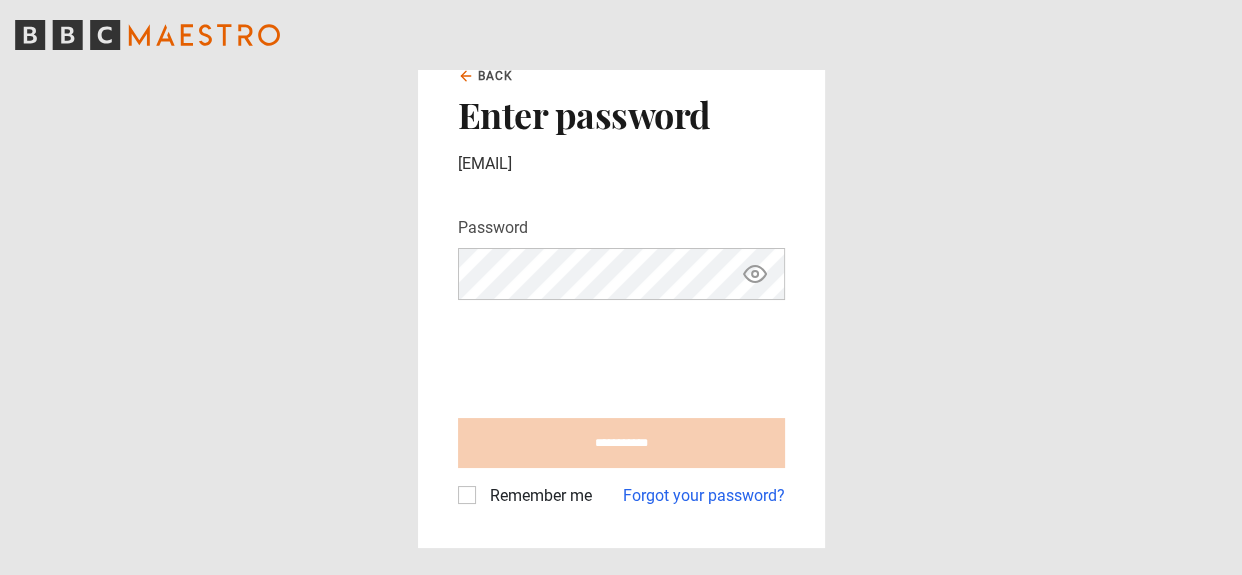 type on "**********" 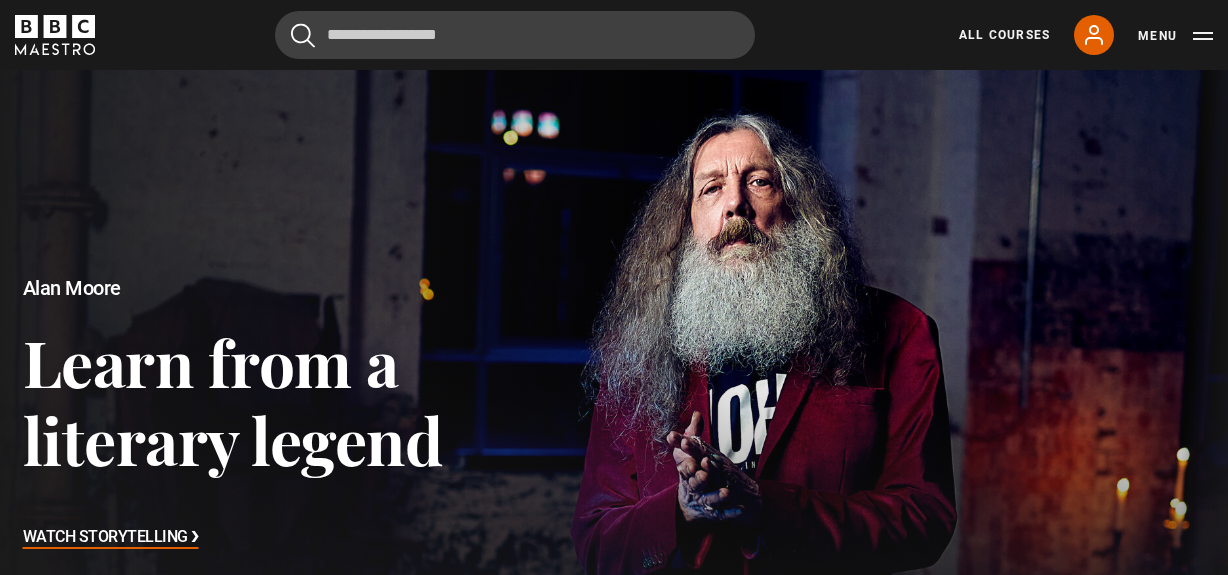 scroll, scrollTop: 0, scrollLeft: 0, axis: both 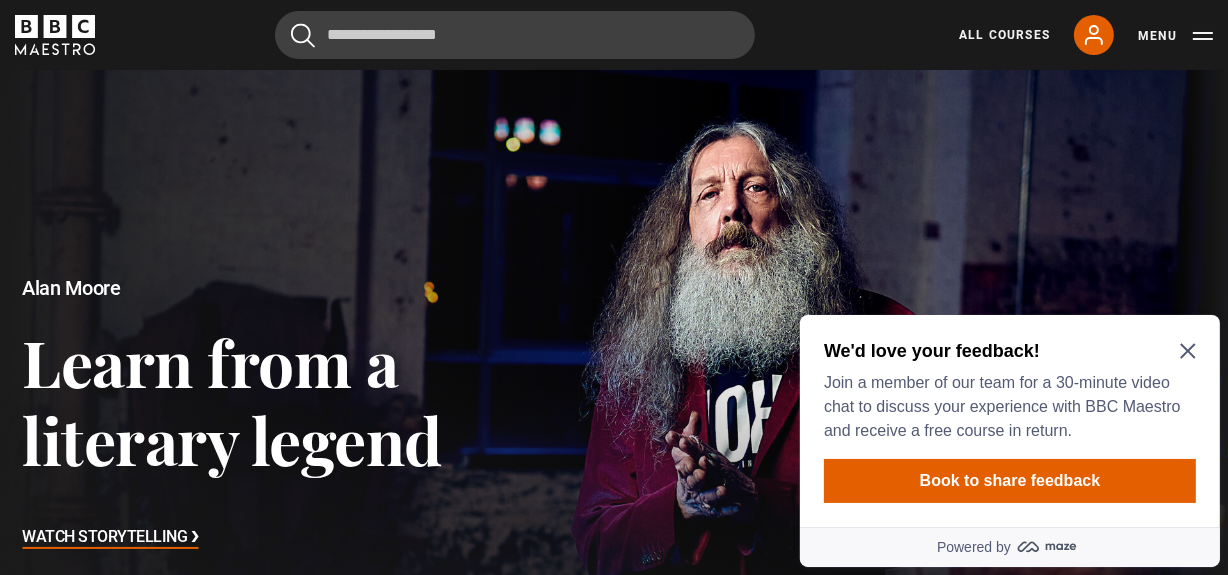click 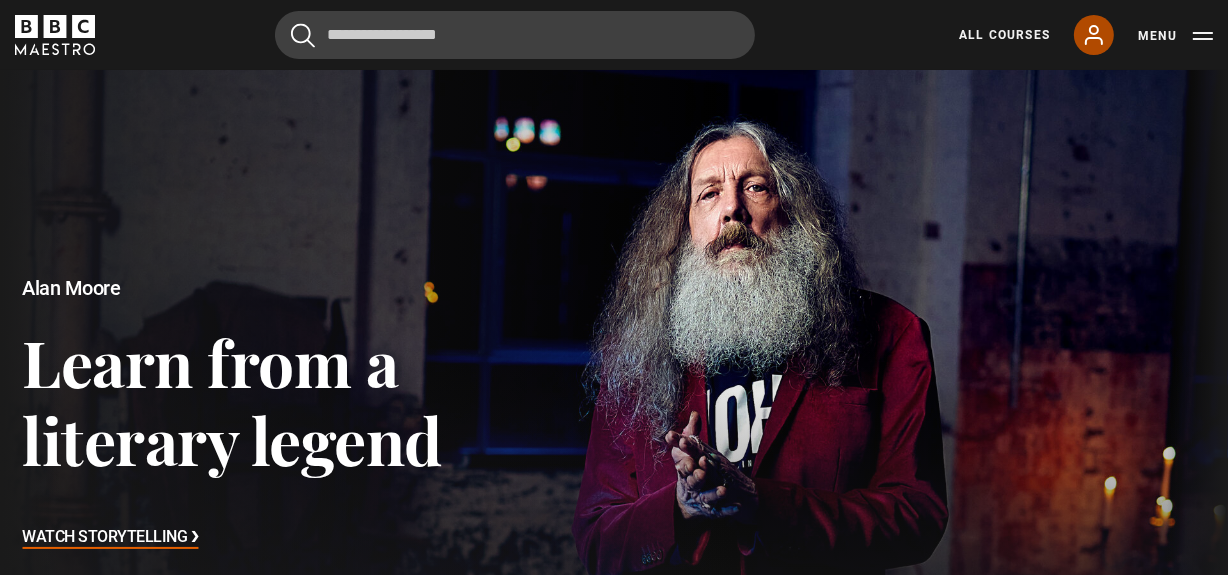 click 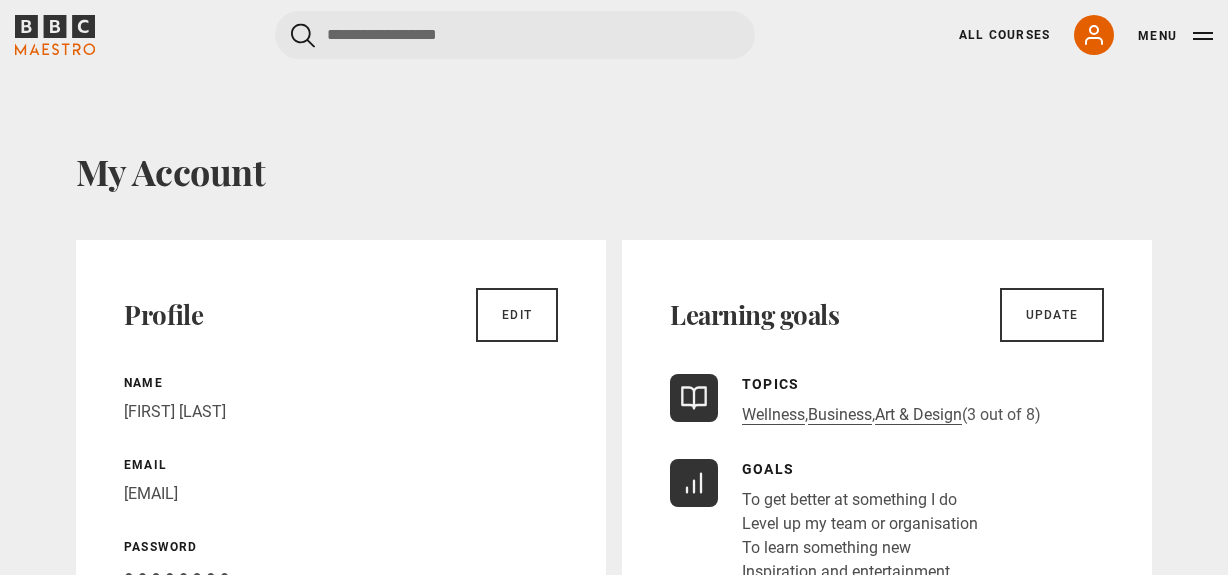scroll, scrollTop: 0, scrollLeft: 0, axis: both 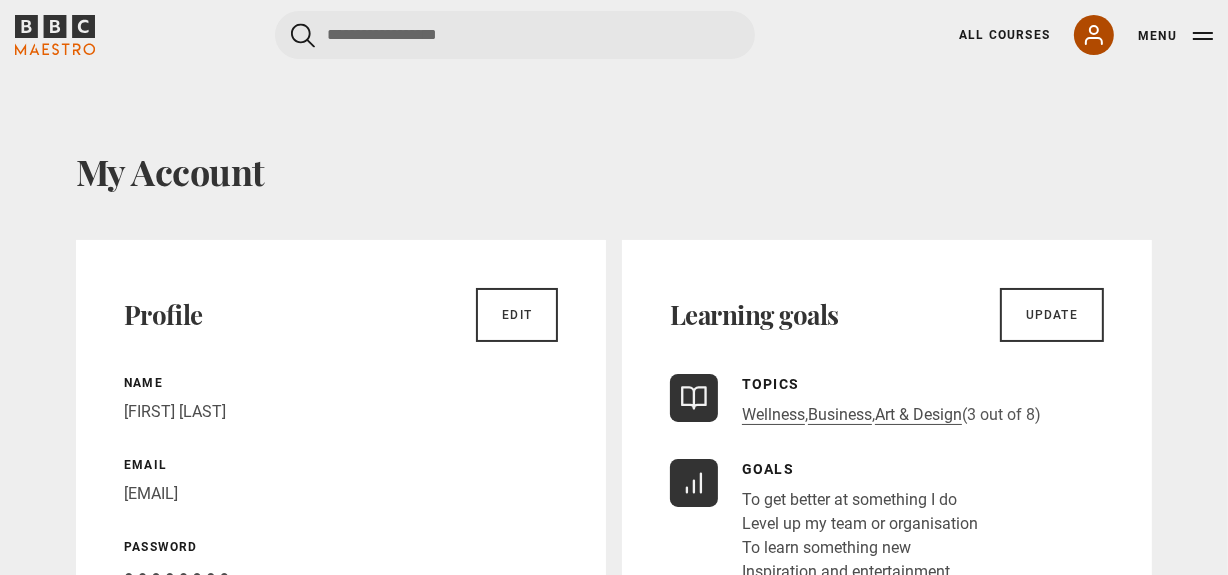click 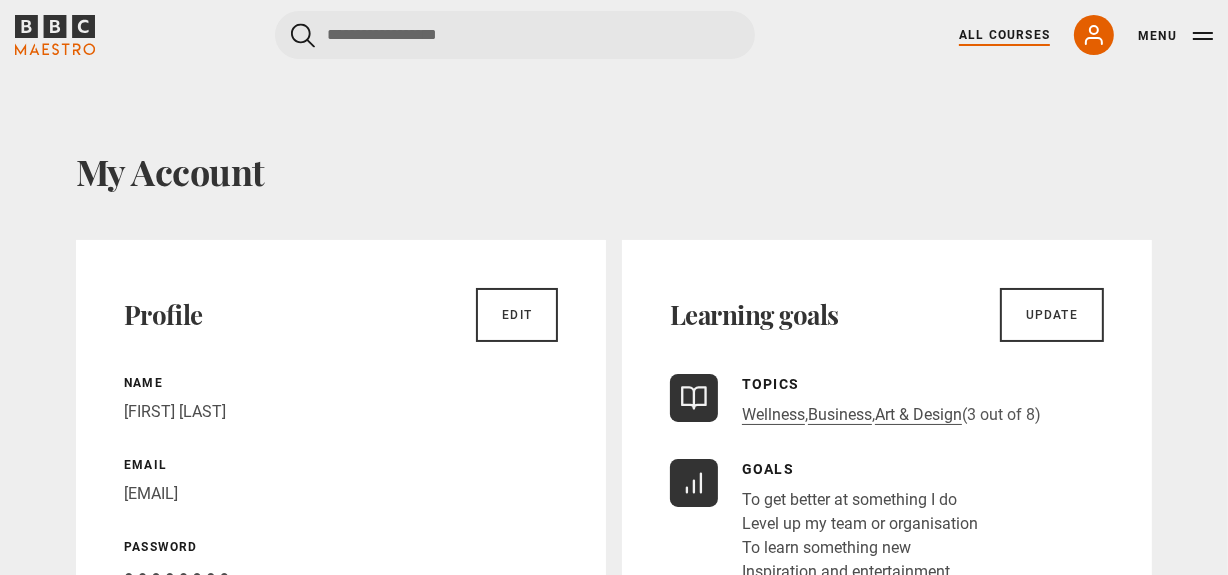 click on "All Courses" at bounding box center [1004, 35] 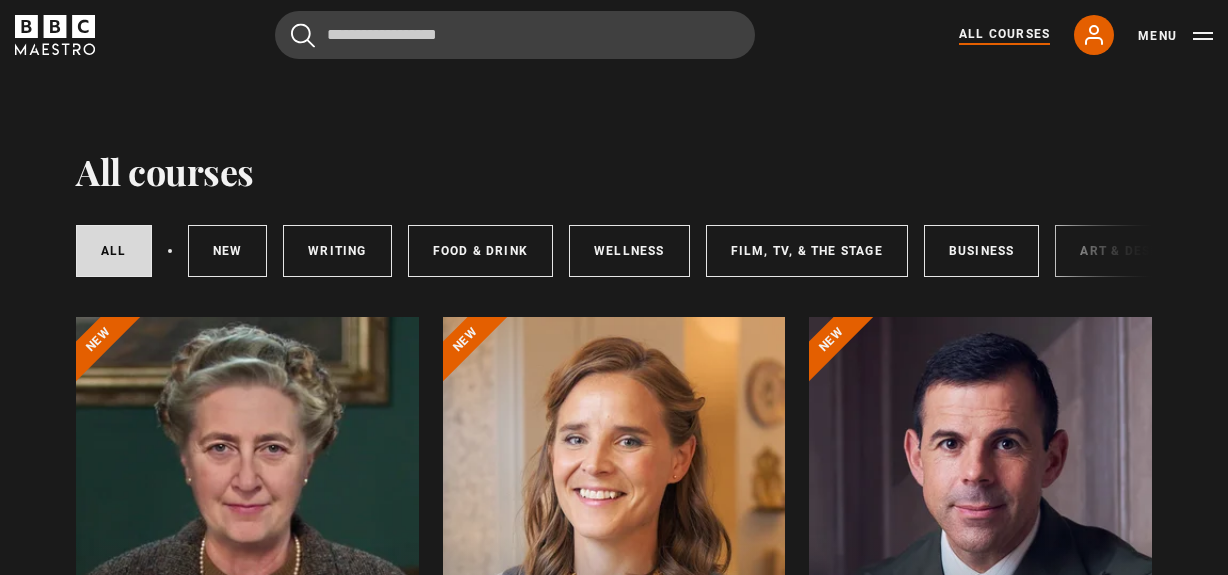 scroll, scrollTop: 0, scrollLeft: 0, axis: both 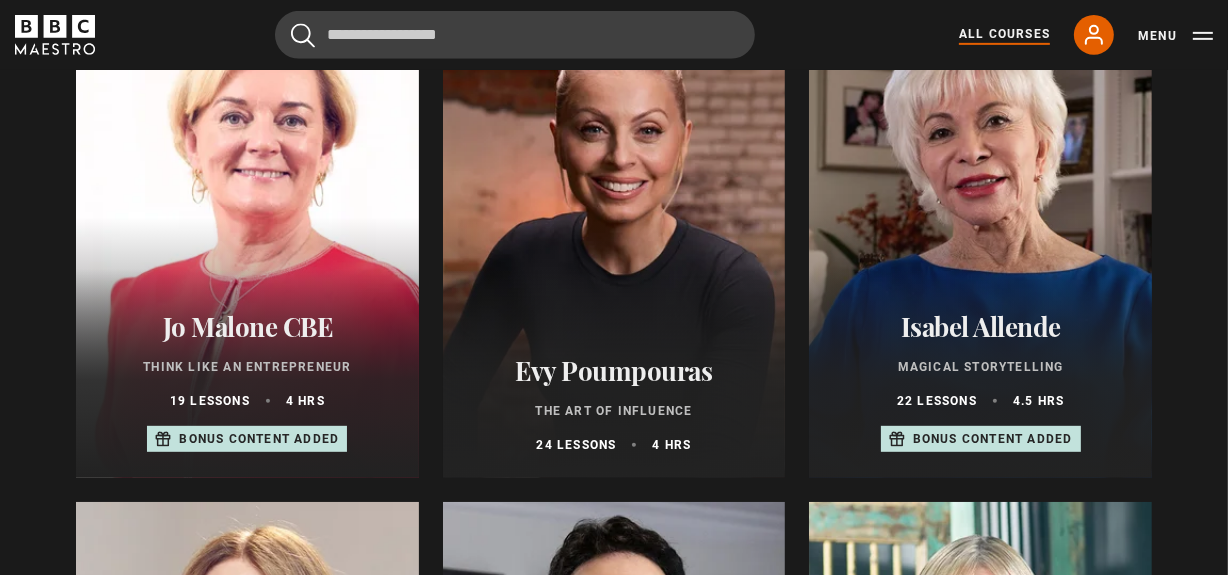 click on "Evy Poumpouras" at bounding box center [614, 370] 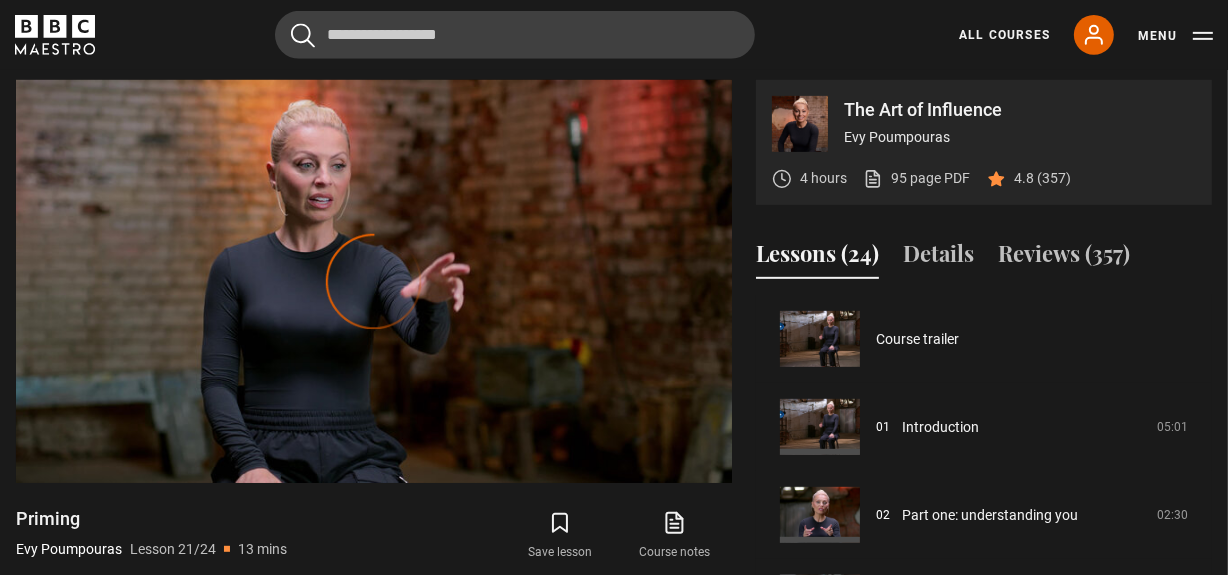 scroll, scrollTop: 828, scrollLeft: 0, axis: vertical 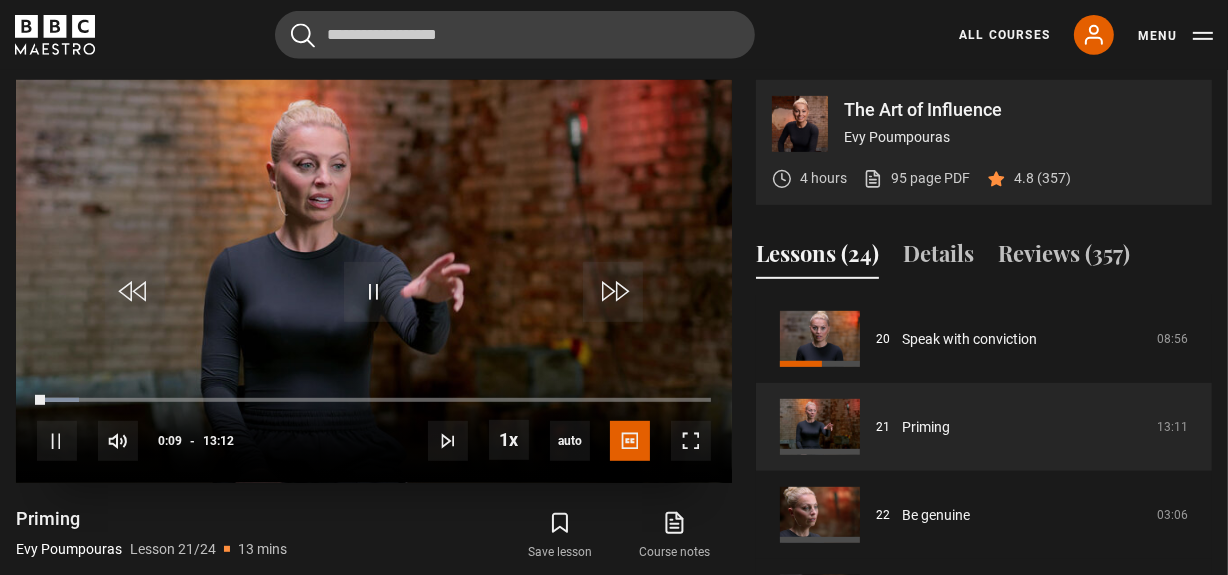 drag, startPoint x: 211, startPoint y: 329, endPoint x: 375, endPoint y: 280, distance: 171.16367 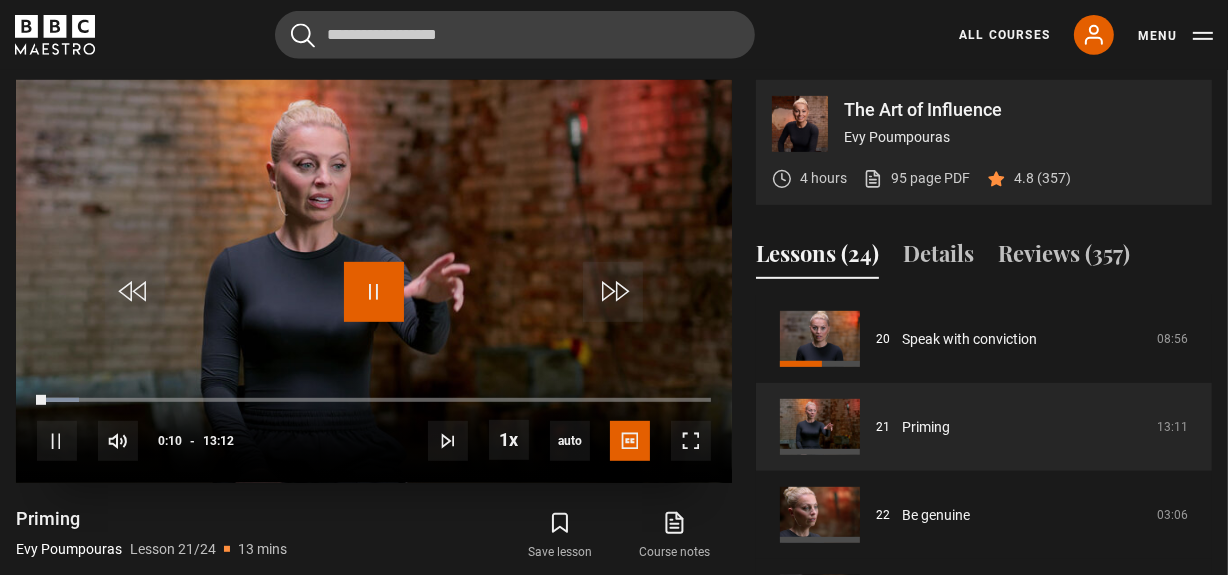 click at bounding box center (374, 292) 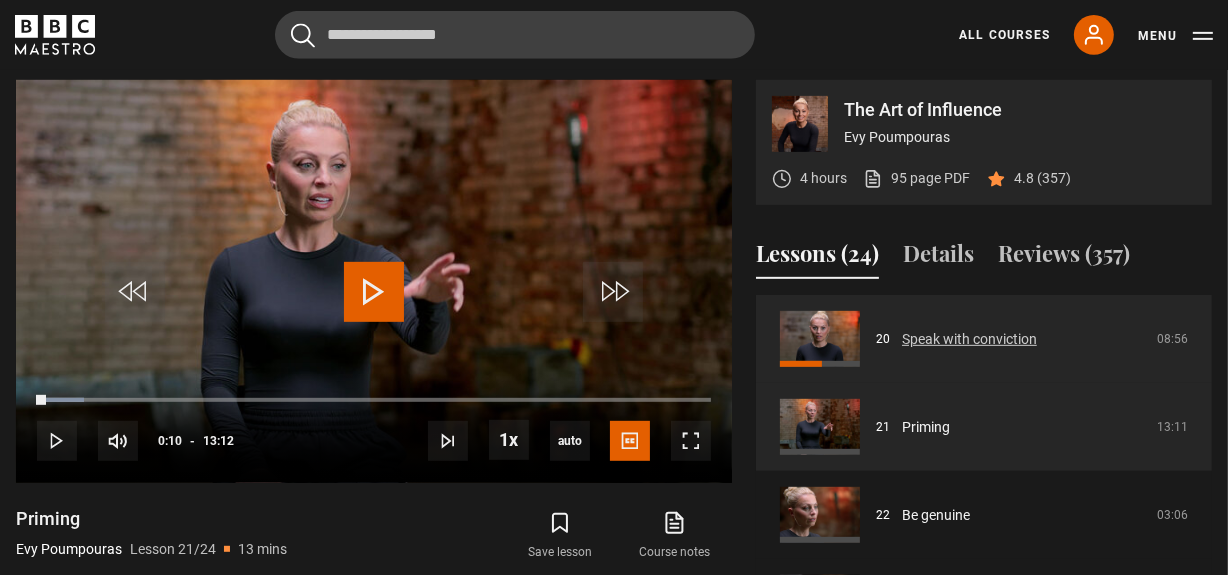 click on "Speak with conviction" at bounding box center (969, 339) 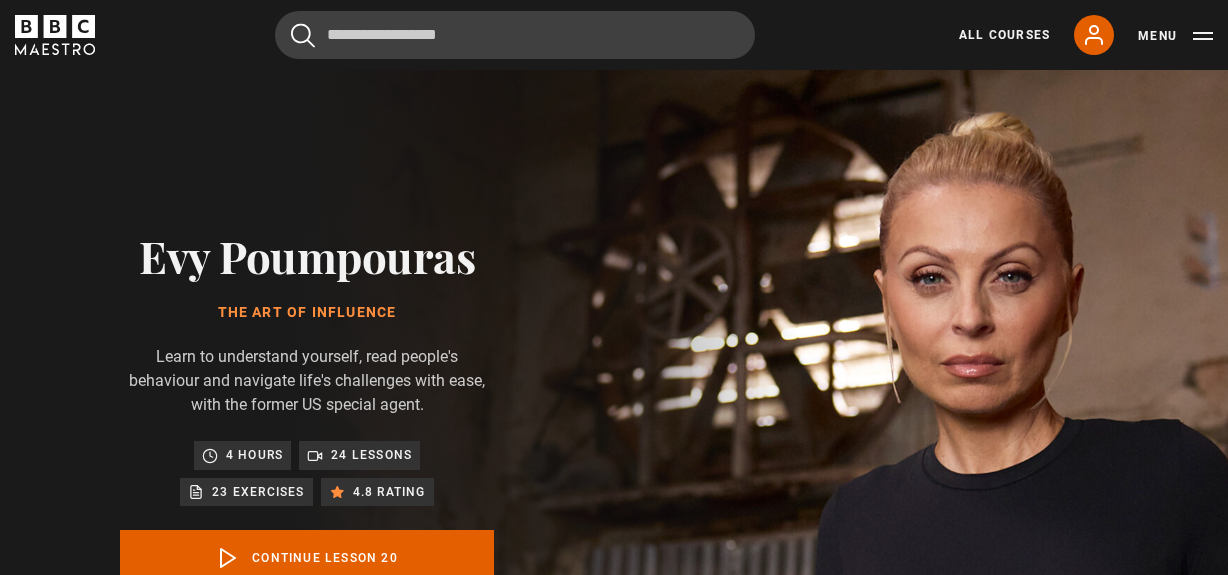 scroll, scrollTop: 828, scrollLeft: 0, axis: vertical 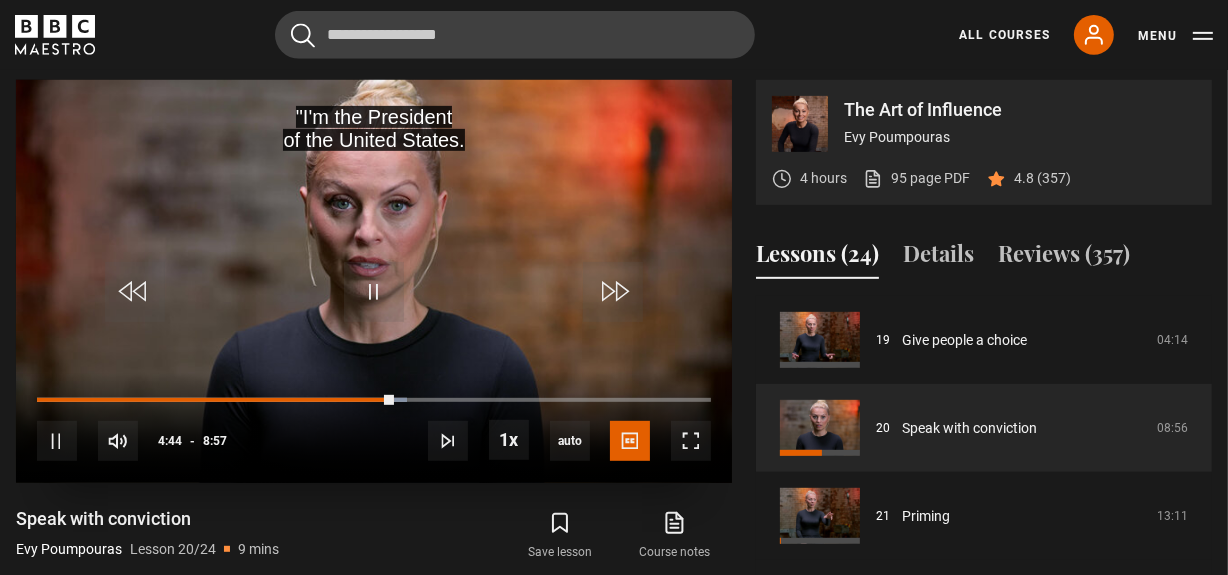click on "10s Skip Back 10 seconds Pause 10s Skip Forward 10 seconds Loaded :  54.94% 0:03 4:44 Pause Mute Current Time  4:44 - Duration  8:57
[FIRST] [LAST]
Lesson 20
Speak with conviction
1x Playback Rate 2x 1.5x 1x , selected 0.5x auto Quality 360p 720p 1080p 2160p Auto , selected Captions captions off English  Captions , selected" at bounding box center (374, 427) 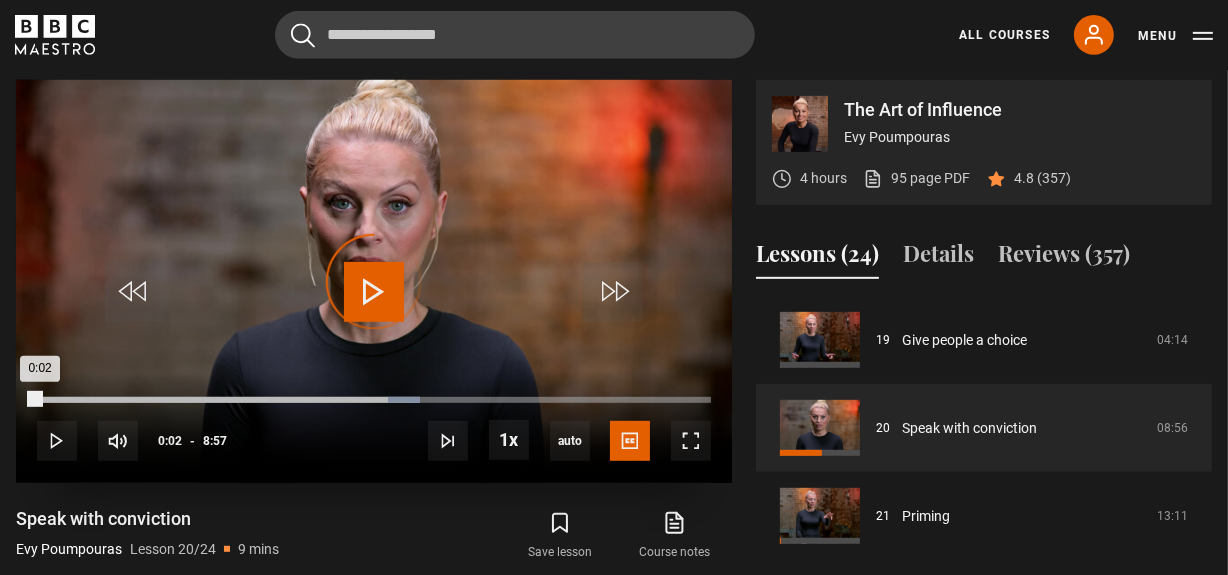 click on "Loaded :  56.80% 0:02 0:02" at bounding box center [374, 400] 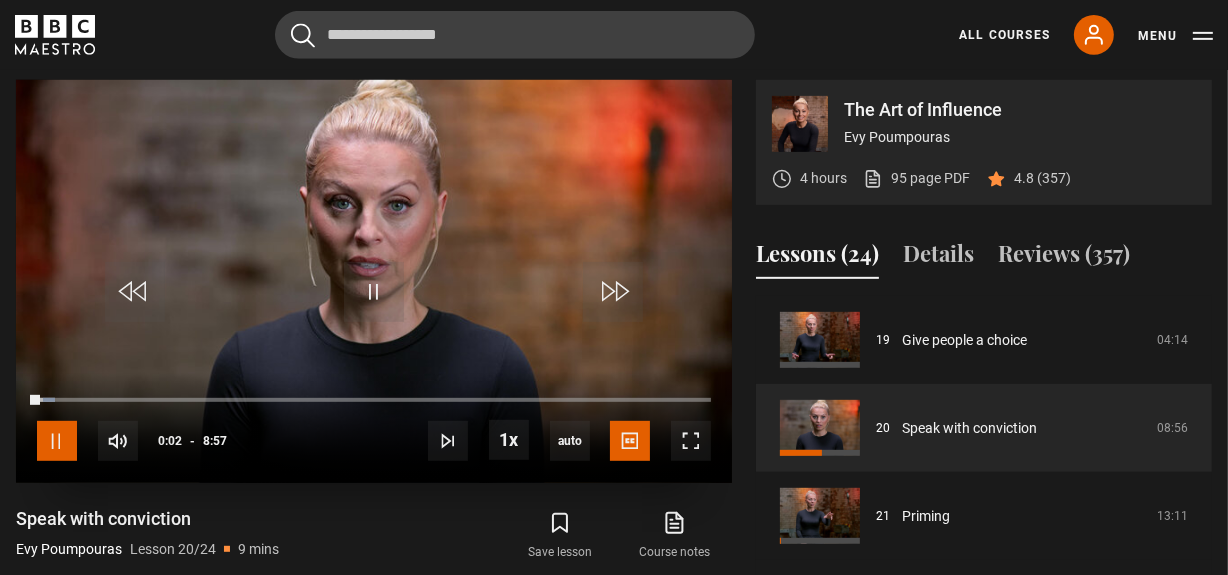 click at bounding box center [57, 441] 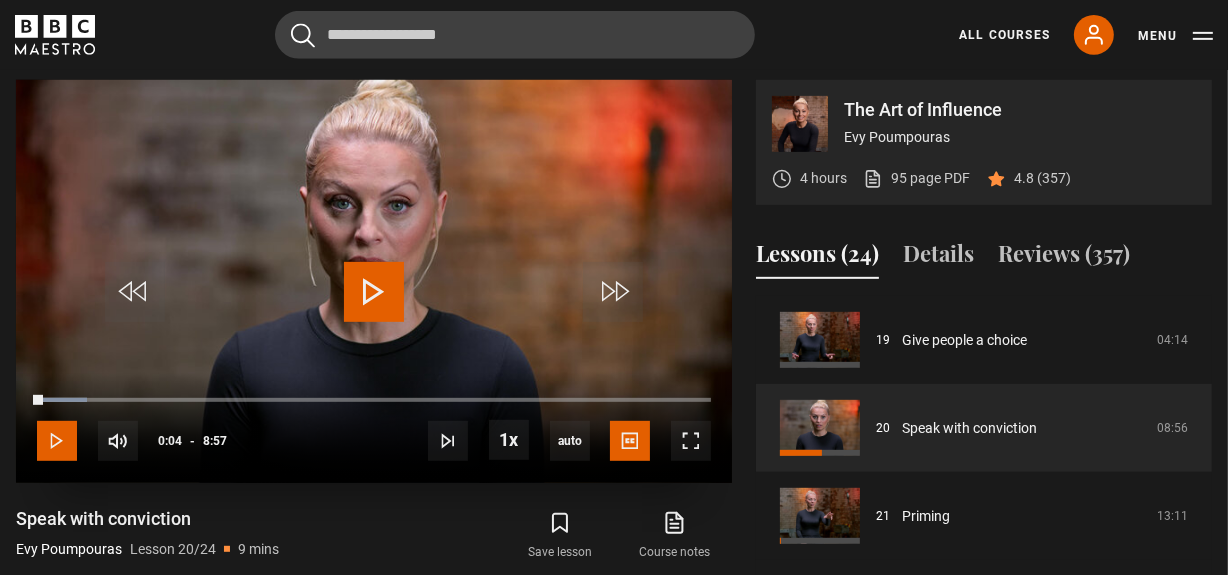 click at bounding box center [57, 441] 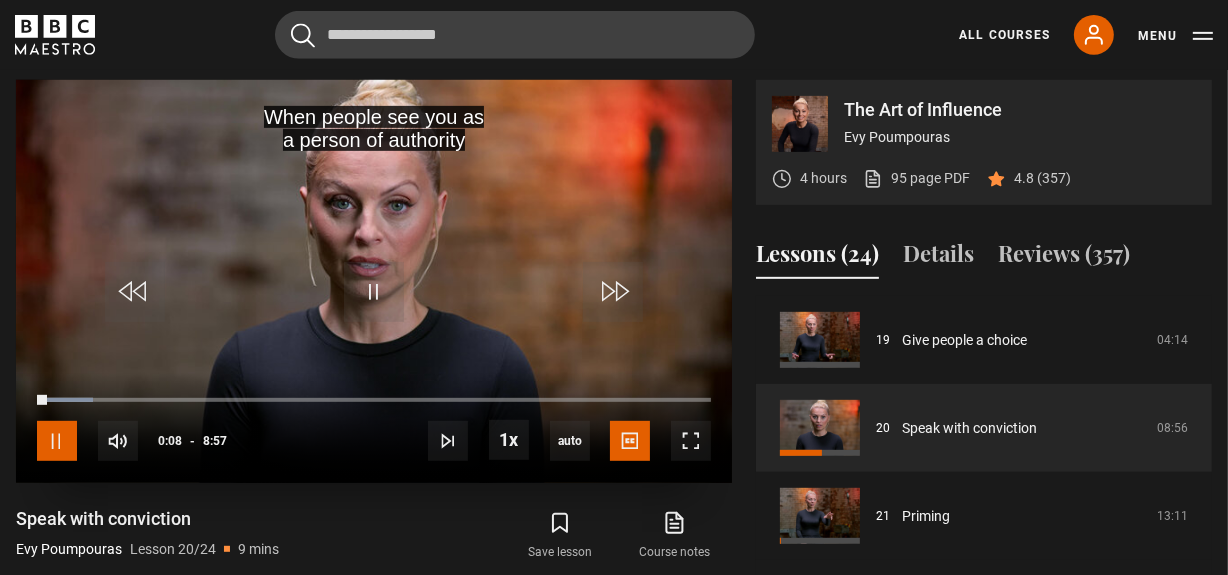 click at bounding box center [57, 441] 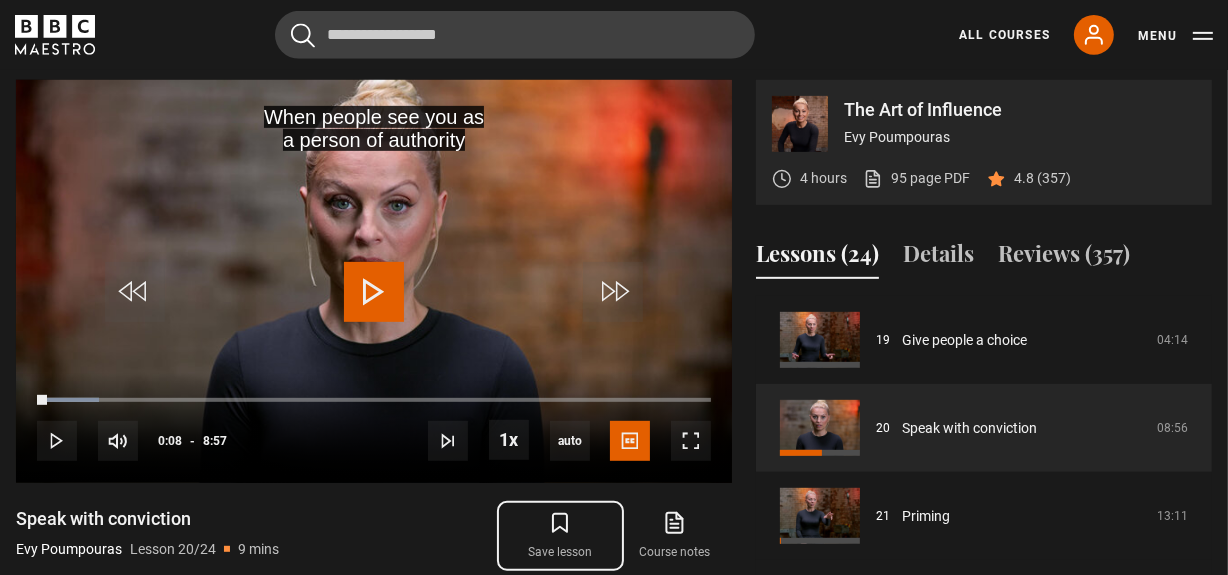 click 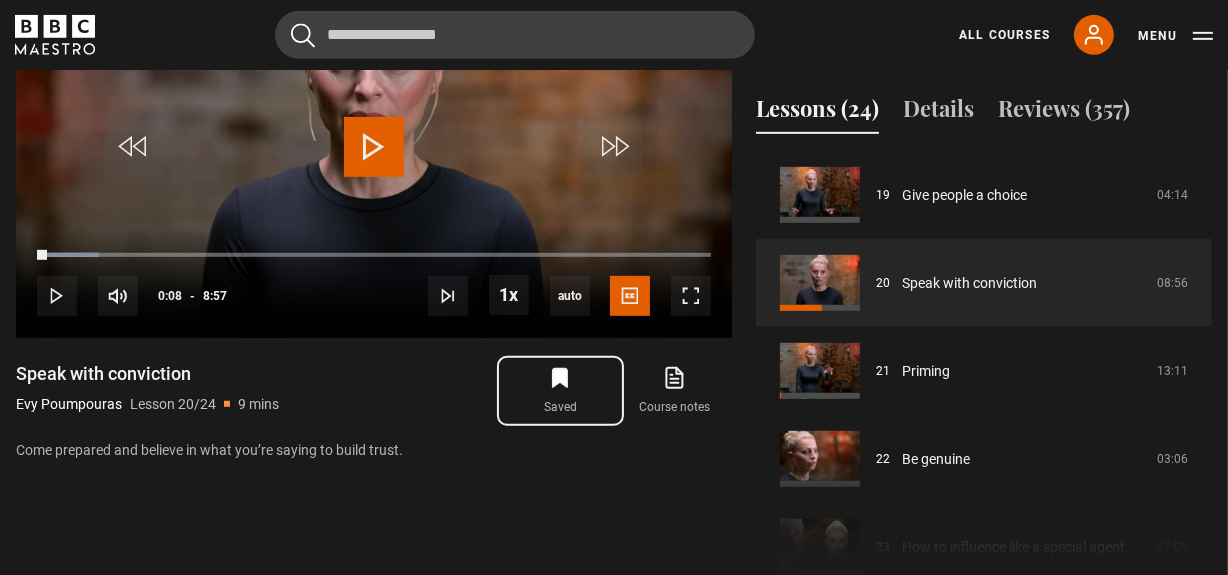 scroll, scrollTop: 1010, scrollLeft: 0, axis: vertical 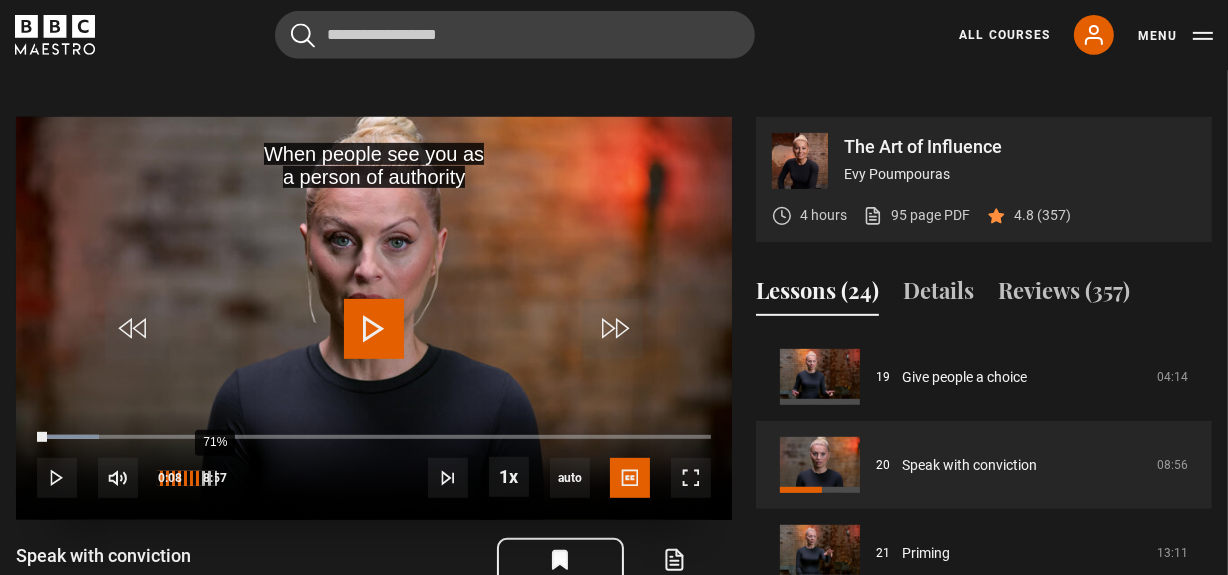 click on "71%" at bounding box center (214, 478) 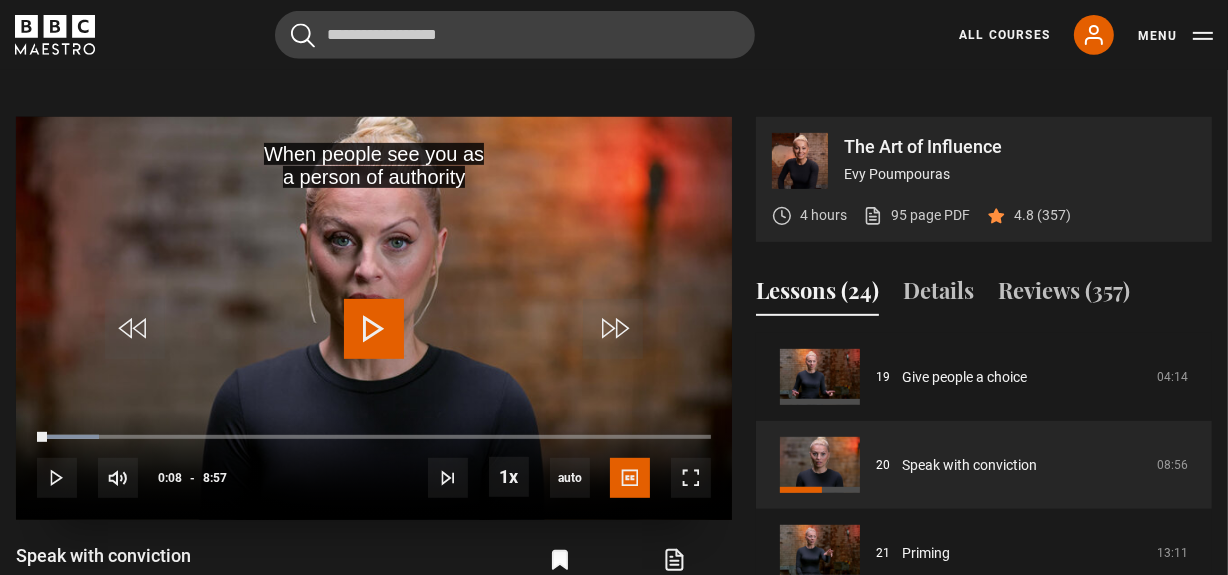 click at bounding box center [374, 329] 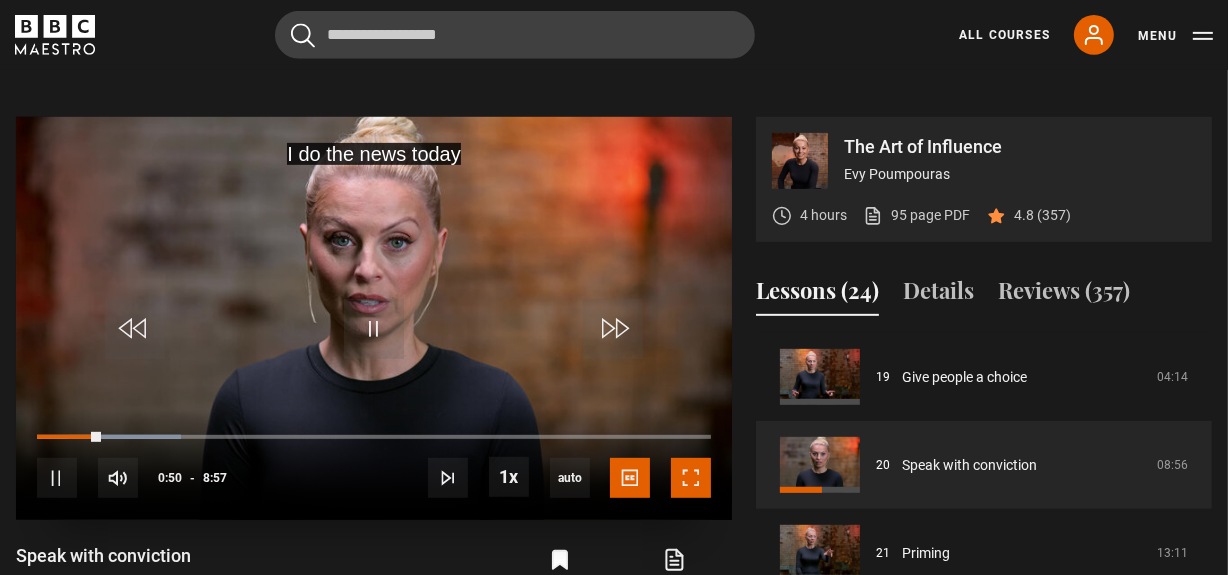 click at bounding box center [691, 478] 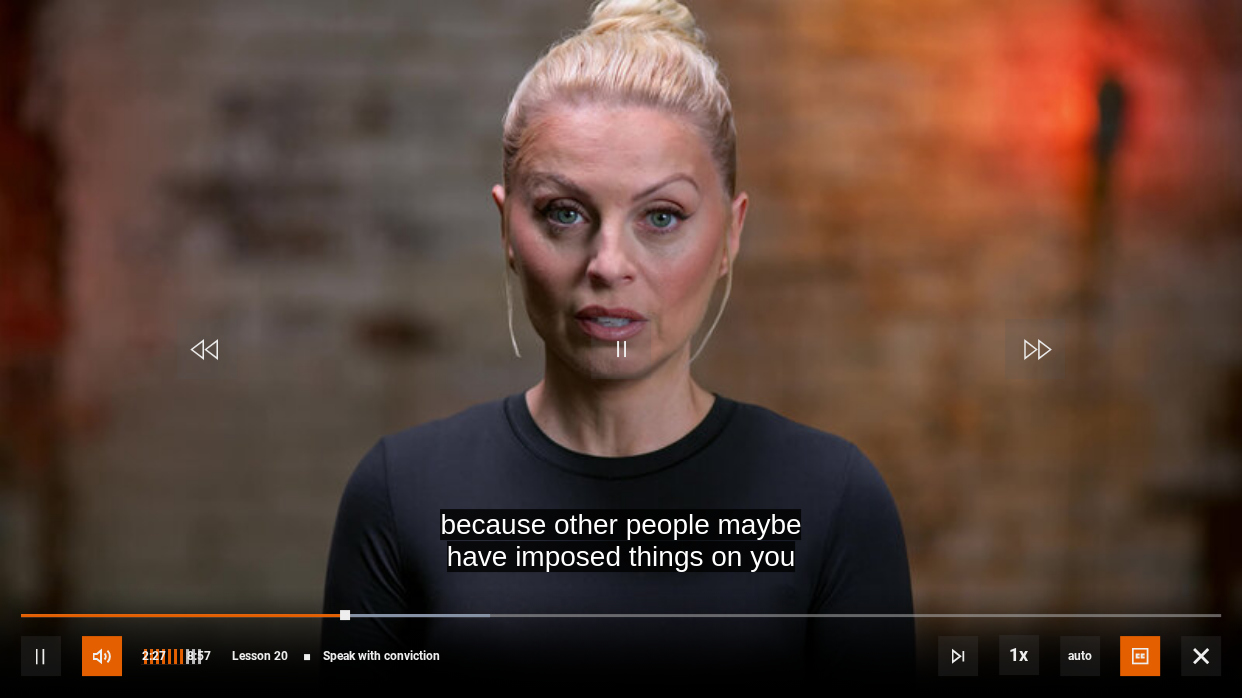 click at bounding box center [102, 656] 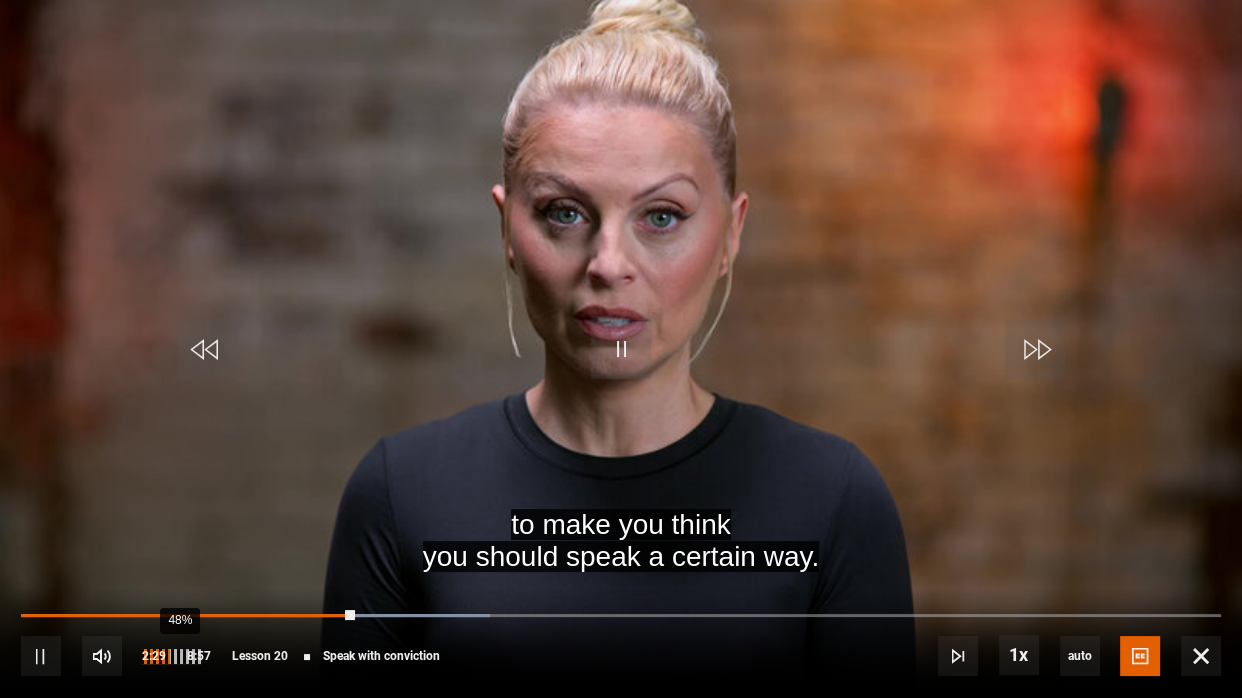 click on "48%" at bounding box center (179, 656) 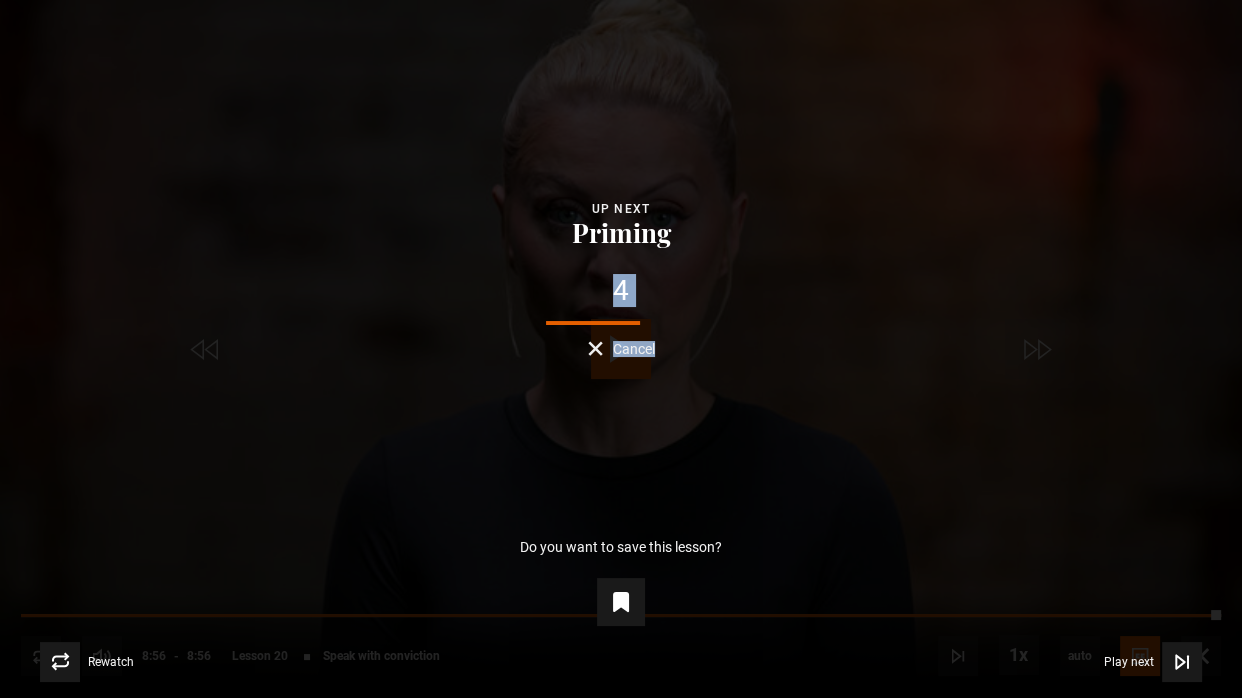 drag, startPoint x: 166, startPoint y: 502, endPoint x: 136, endPoint y: 285, distance: 219.06392 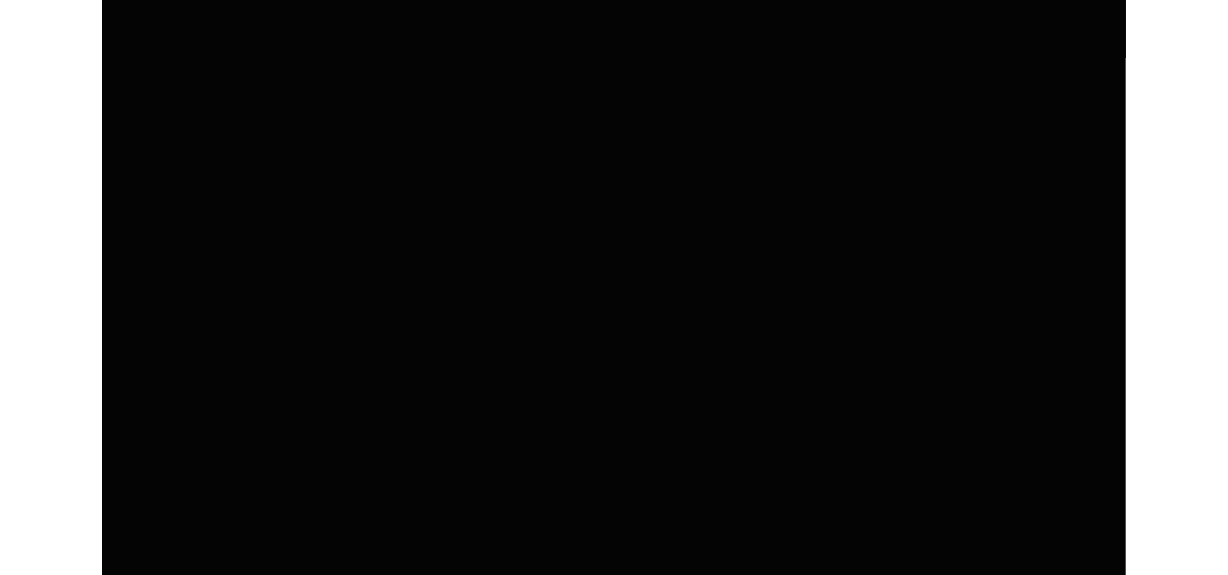 scroll, scrollTop: 828, scrollLeft: 0, axis: vertical 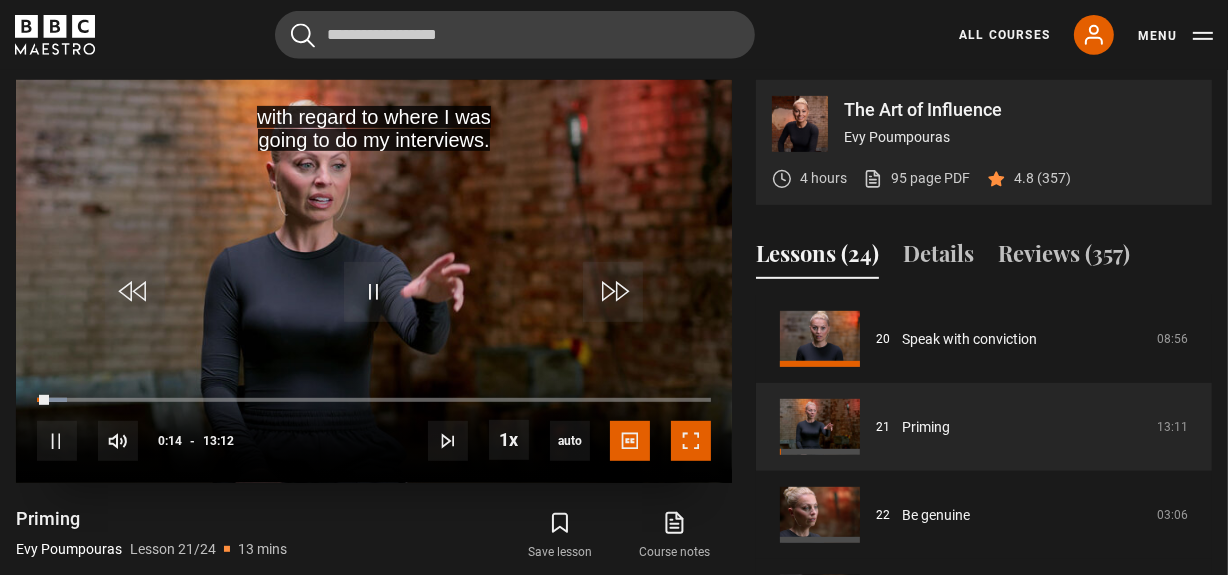 click at bounding box center [691, 441] 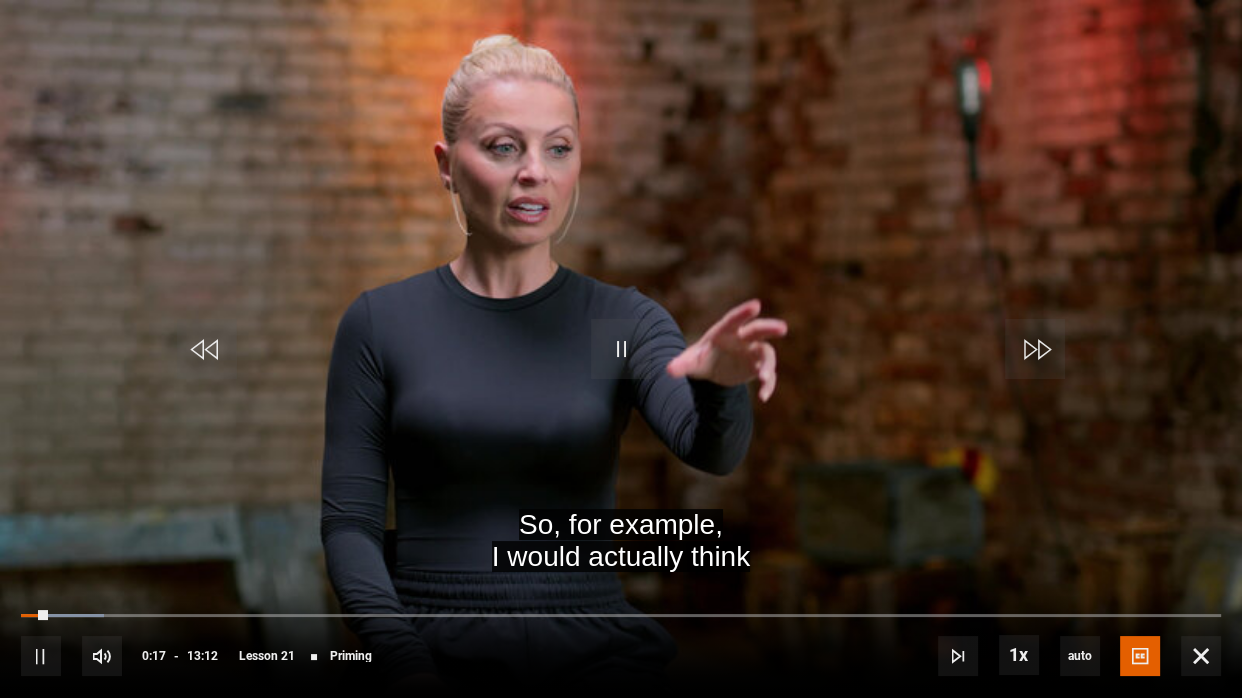 click at bounding box center (621, 349) 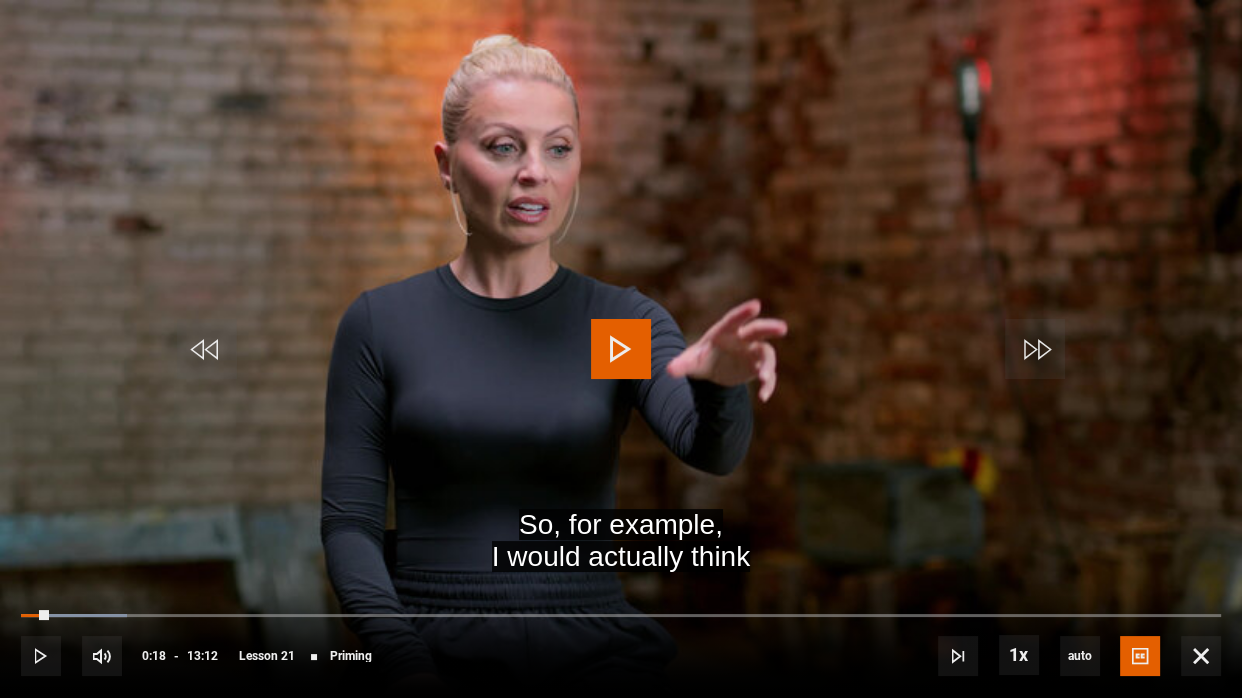 click at bounding box center [621, 349] 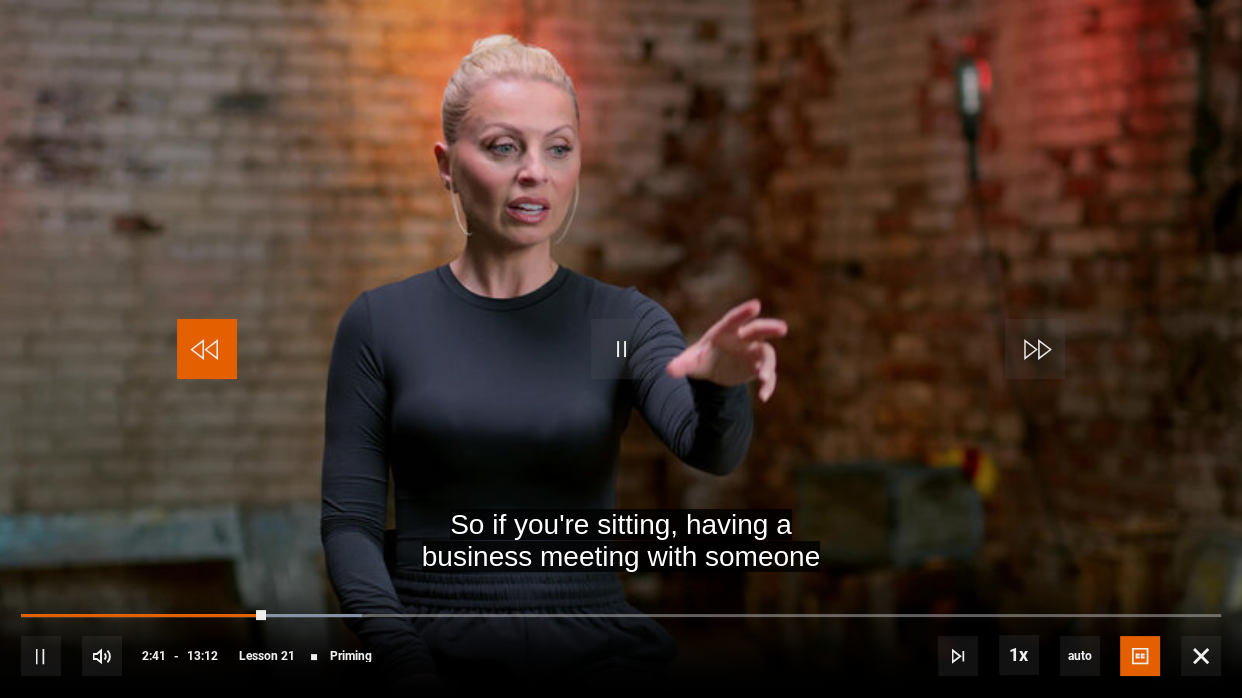 click at bounding box center (207, 349) 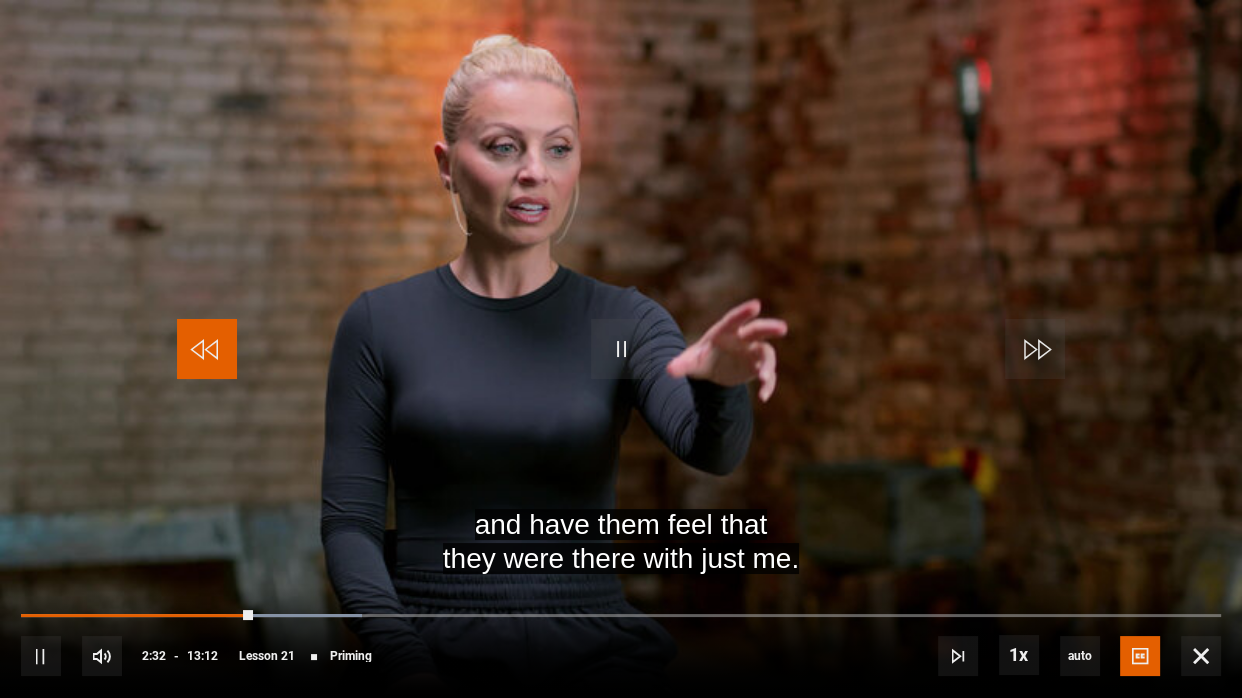click at bounding box center (207, 349) 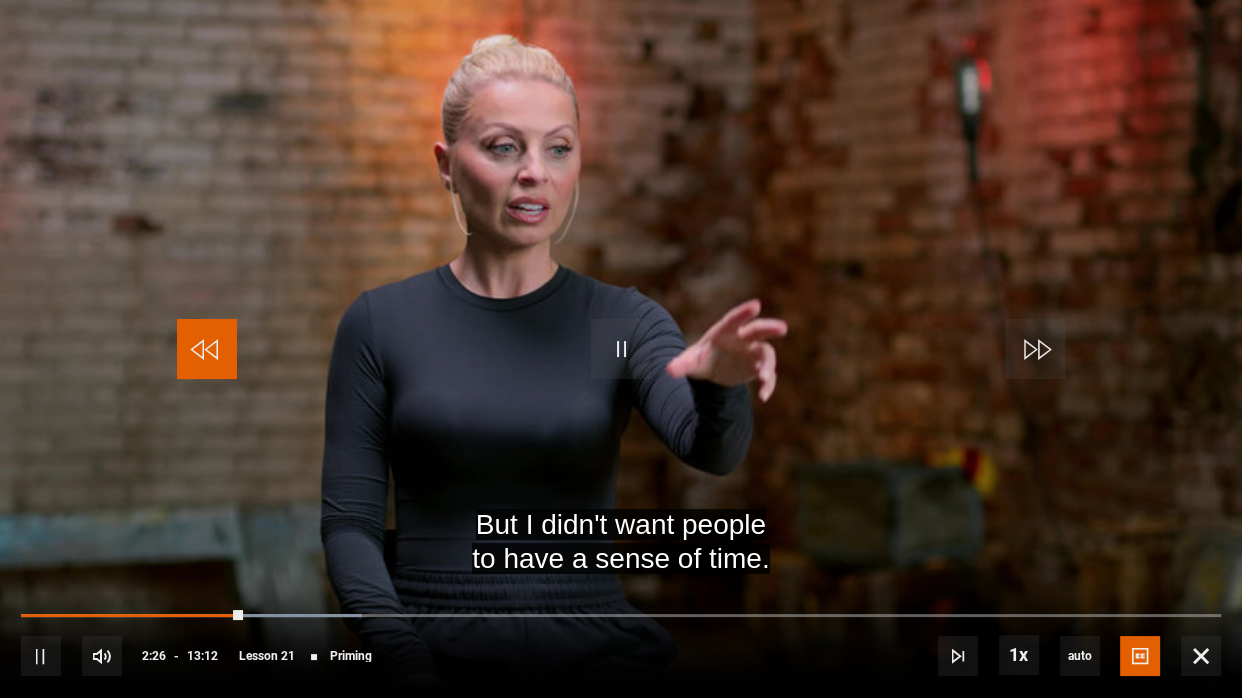 click at bounding box center [207, 349] 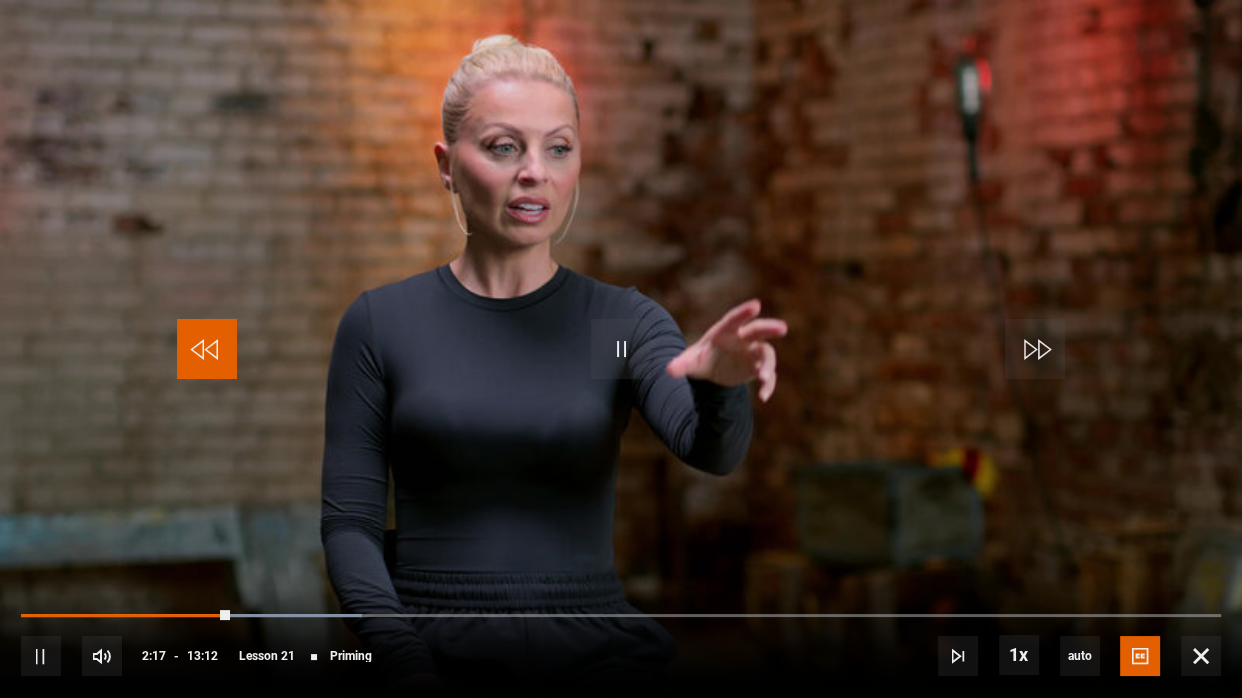 click at bounding box center [207, 349] 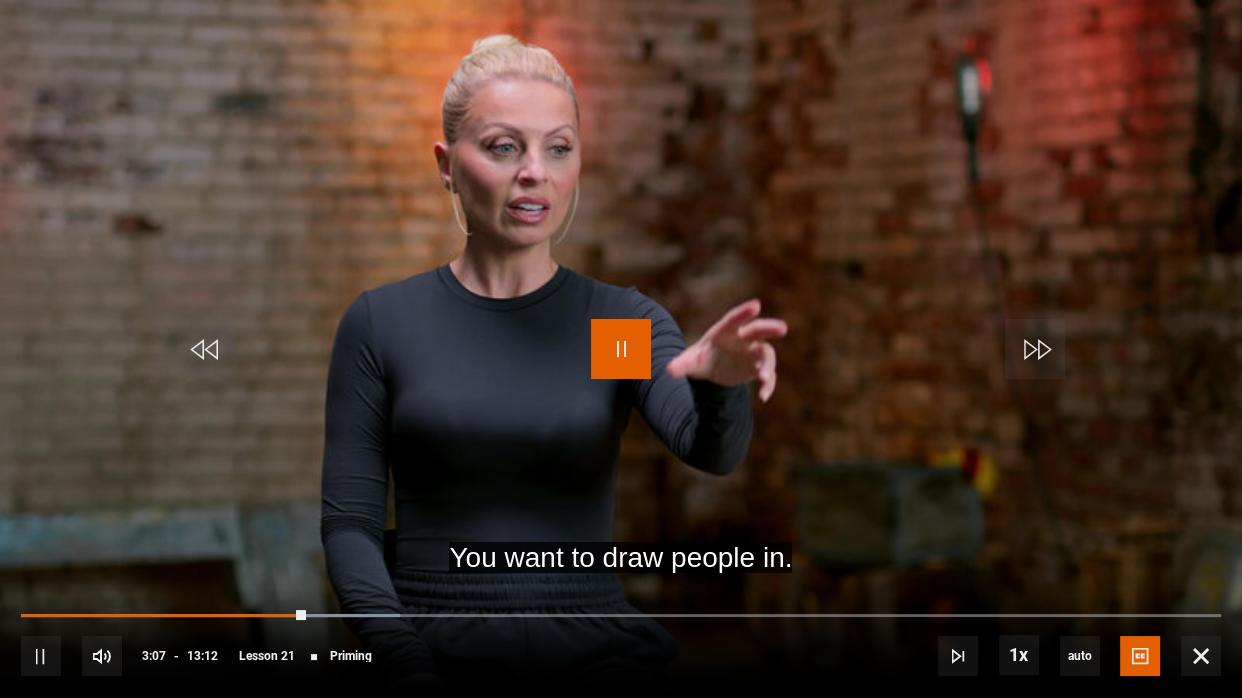 click at bounding box center (621, 349) 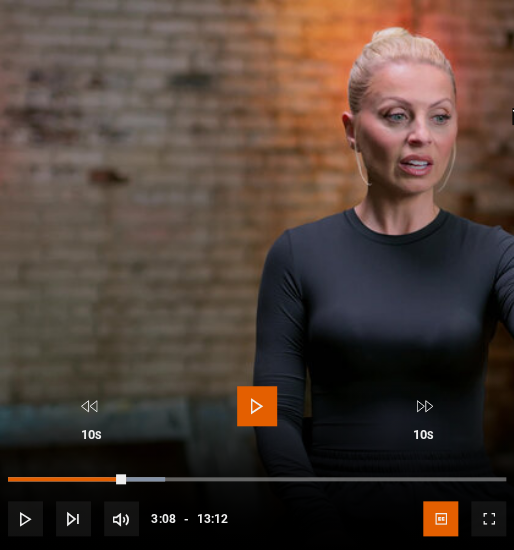 scroll, scrollTop: 0, scrollLeft: 0, axis: both 